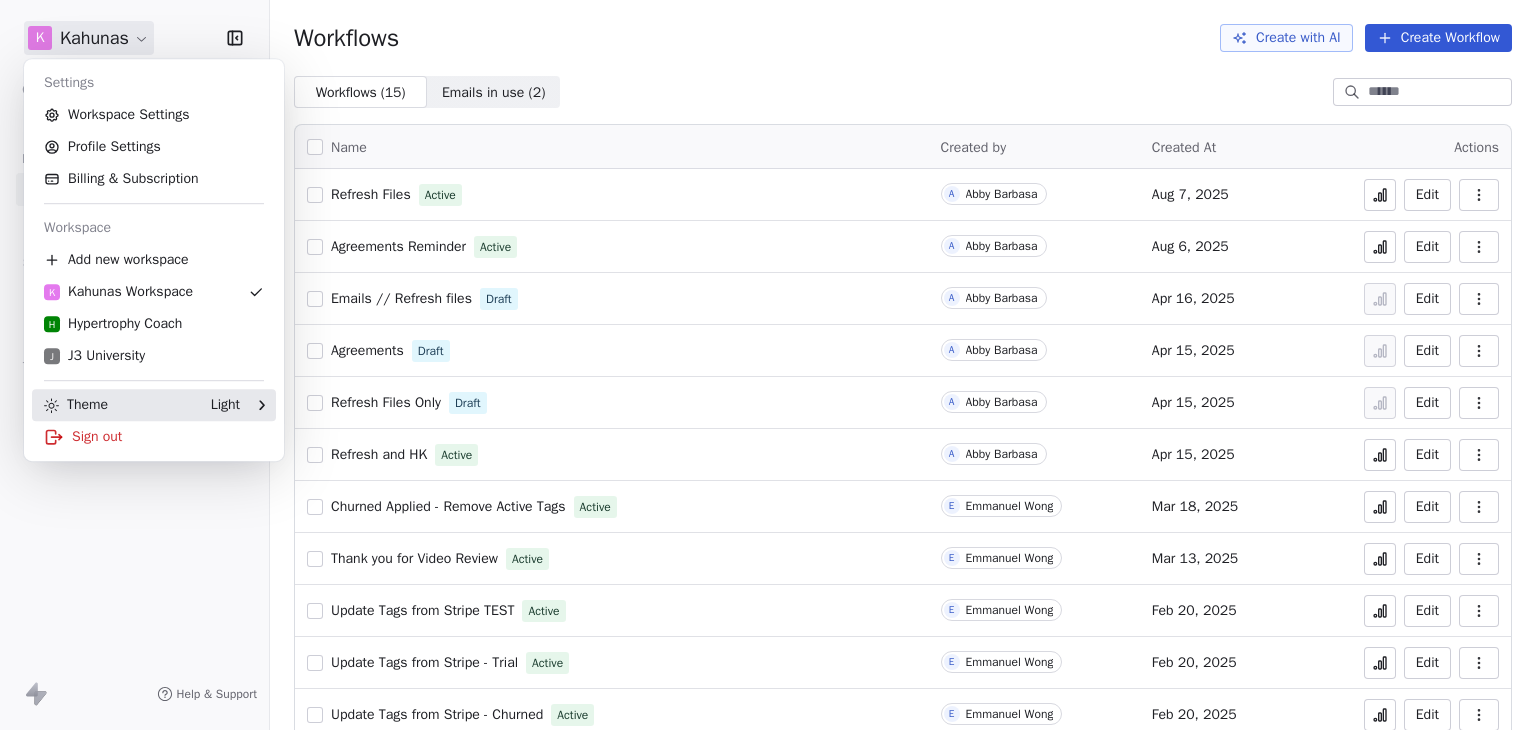 scroll, scrollTop: 0, scrollLeft: 0, axis: both 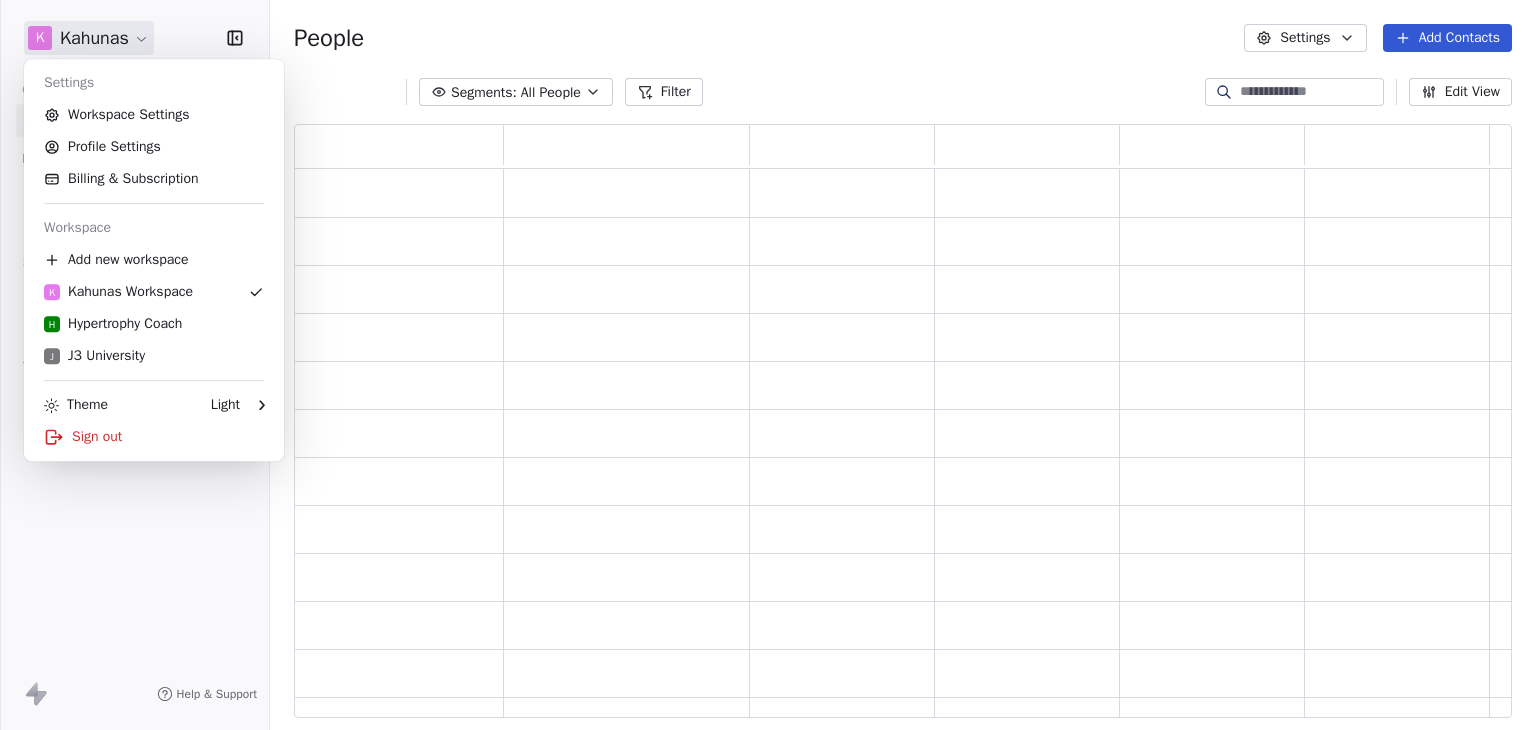drag, startPoint x: 952, startPoint y: 105, endPoint x: 417, endPoint y: 112, distance: 535.0458 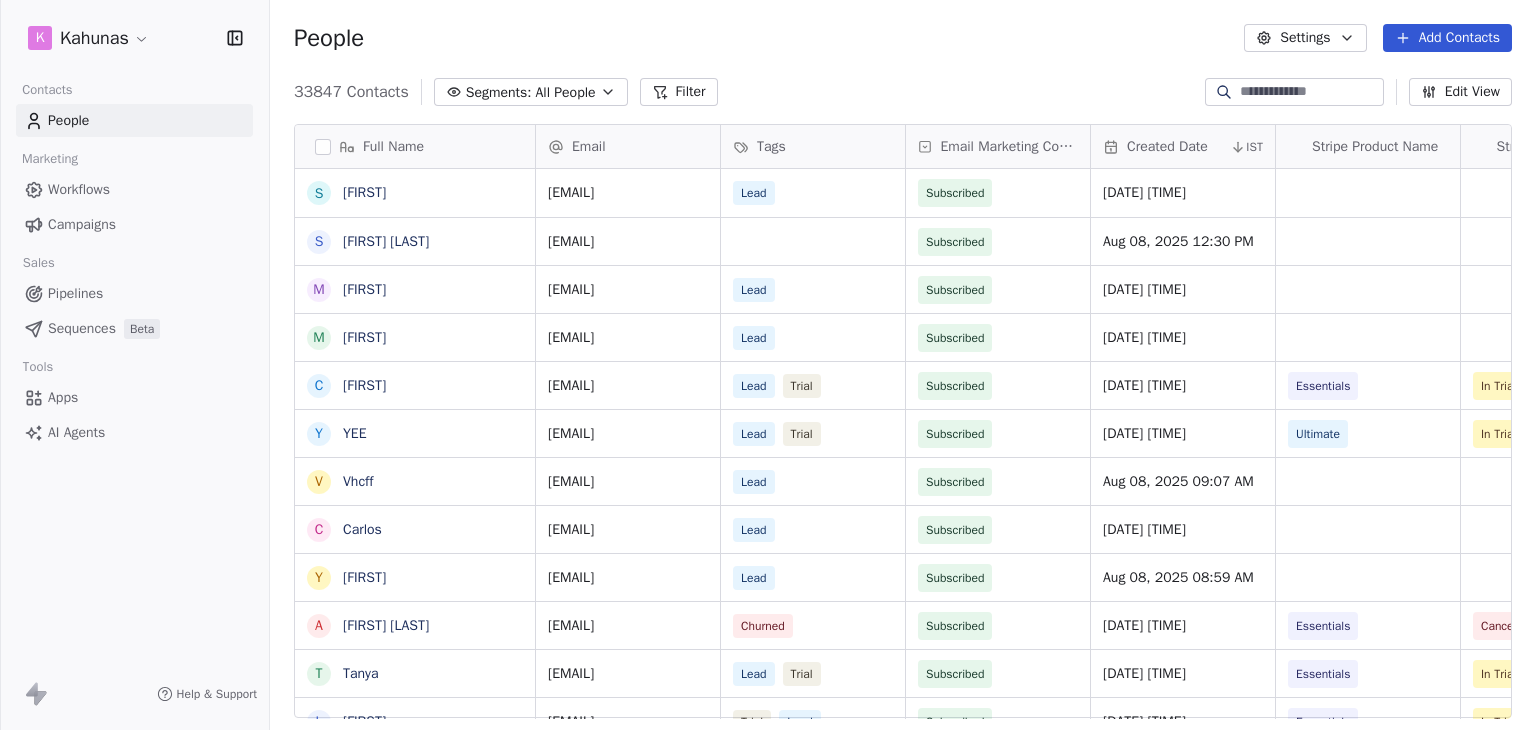 scroll, scrollTop: 16, scrollLeft: 16, axis: both 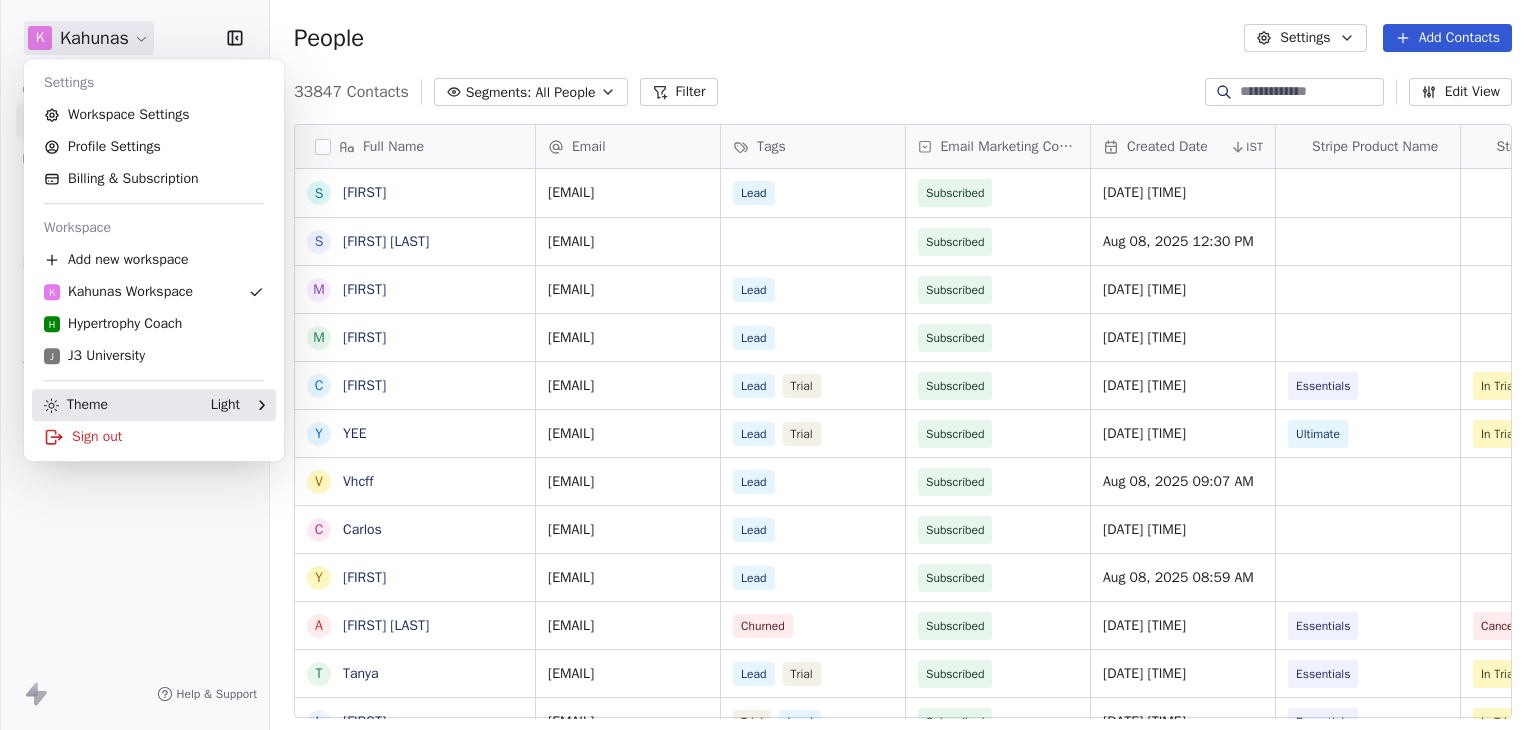 click on "K Kahunas Contacts People Marketing Workflows Campaigns Sales Pipelines Sequences Beta Tools Apps AI Agents Help & Support People Settings Add Contacts 33847 Contacts Segments: All People Filter Edit View Tag Add to Sequence Export Full Name S [FIRST] S [FIRST] [LAST] M [FIRST] M [FIRST] C [FIRST] Y [FIRST] V [FIRST] C [FIRST] Y [FIRST] A [FIRST] [LAST] T [FIRST] L [FIRST] N [FIRST] G [FIRST] M [FIRST] D [FIRST] C [FIRST] D [FIRST] [LAST] K [FIRST] B [FIRST] B [FIRST] A [FIRST] [LAST] A [FIRST] [LAST] D [FIRST] [LAST] E [FIRST] [LAST] s [FIRST] [LAST] J [FIRST] [LAST] [LAST] T [FIRST] [LAST] W [FIRST] Email Tags Email Marketing Consent Created Date IST Stripe Product Name Stripe Subscription Status MRR Total Spent Trial Start Date IST [EMAIL] Lead Subscribed [DATE] [TIME] [EMAIL] Subscribed [DATE] [TIME] [EMAIL] Lead Subscribed [DATE] [TIME] [EMAIL] Lead Subscribed [DATE] [TIME] Lead $35" at bounding box center (768, 365) 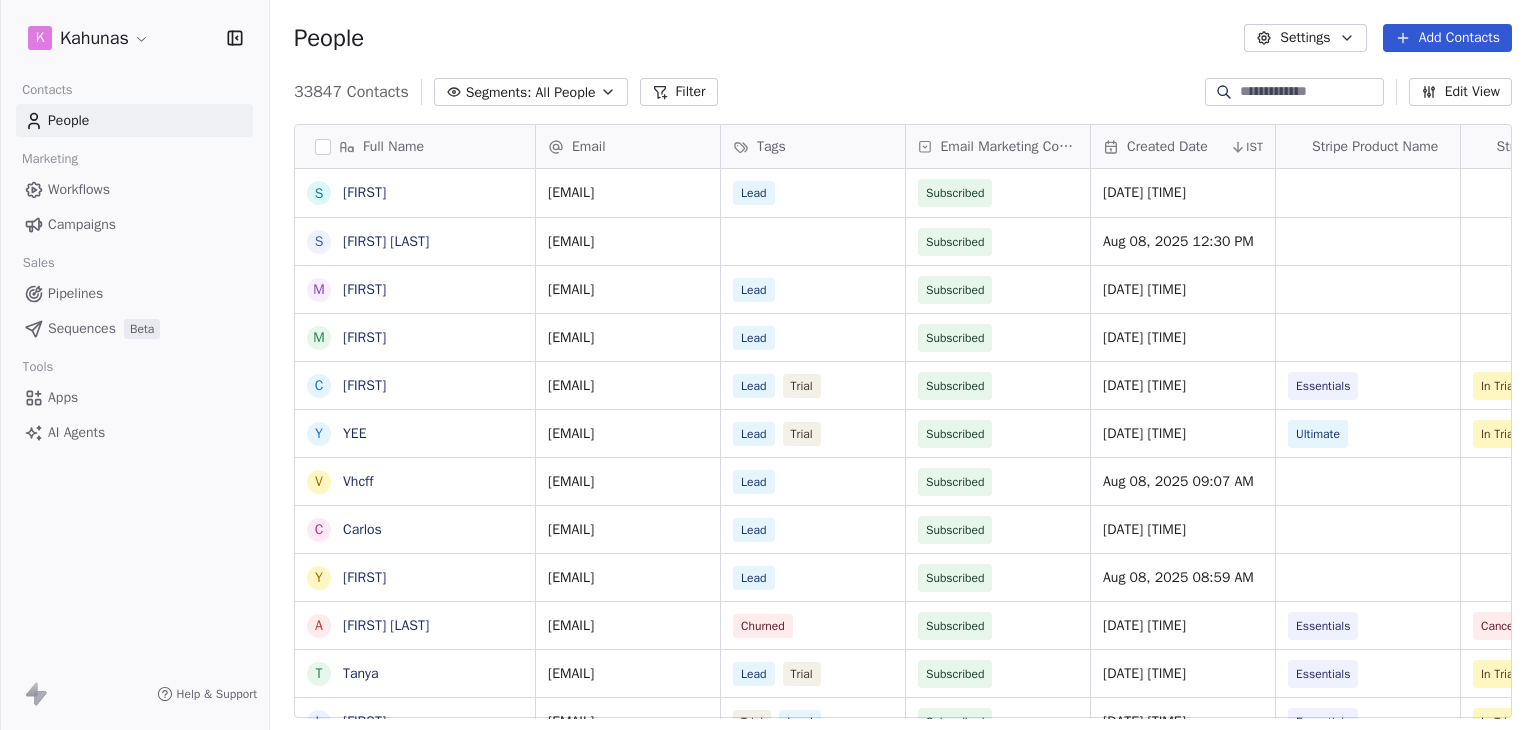 click on "Workflows" at bounding box center (79, 189) 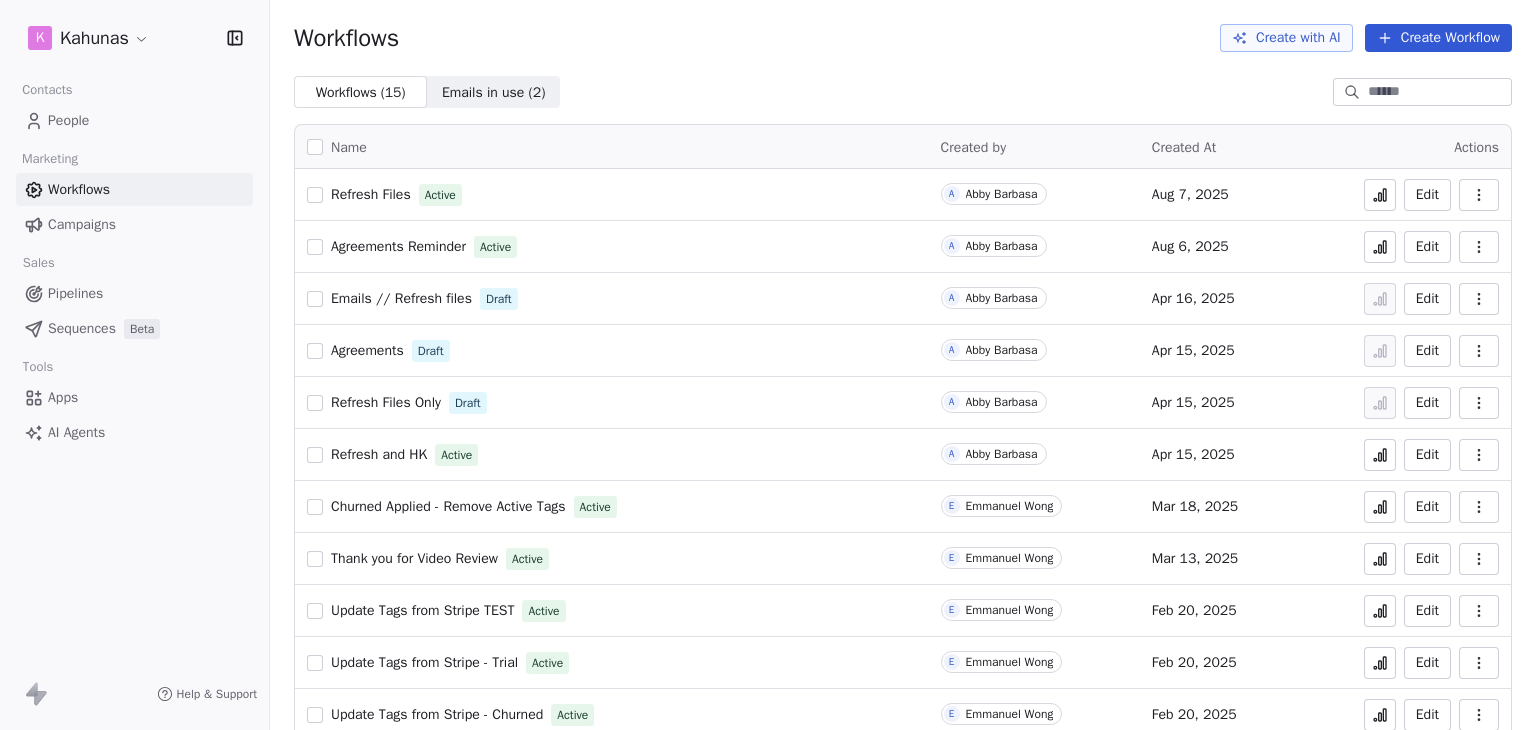 drag, startPoint x: 403, startPoint y: 260, endPoint x: 819, endPoint y: 152, distance: 429.79065 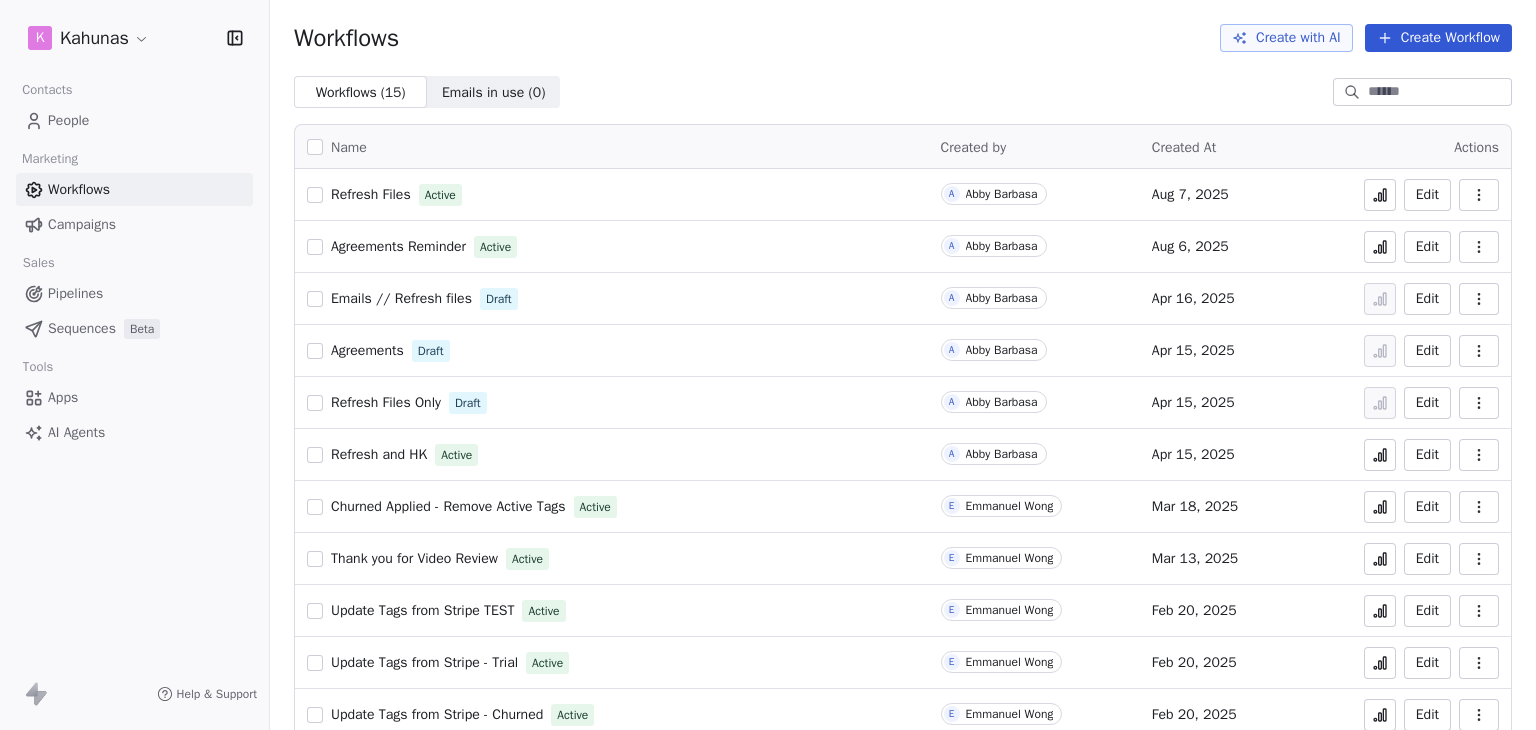 scroll, scrollTop: 0, scrollLeft: 0, axis: both 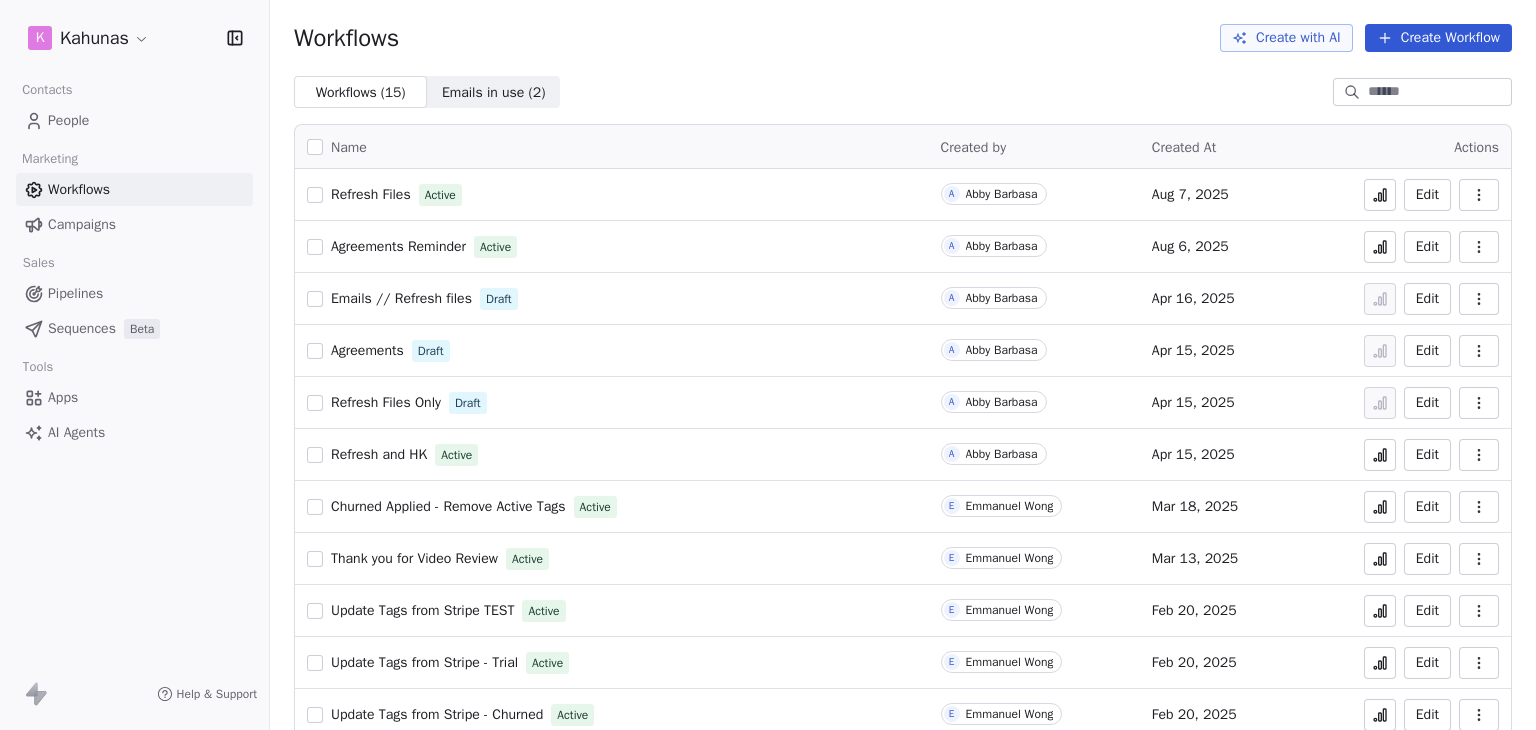 click on "People" at bounding box center [68, 120] 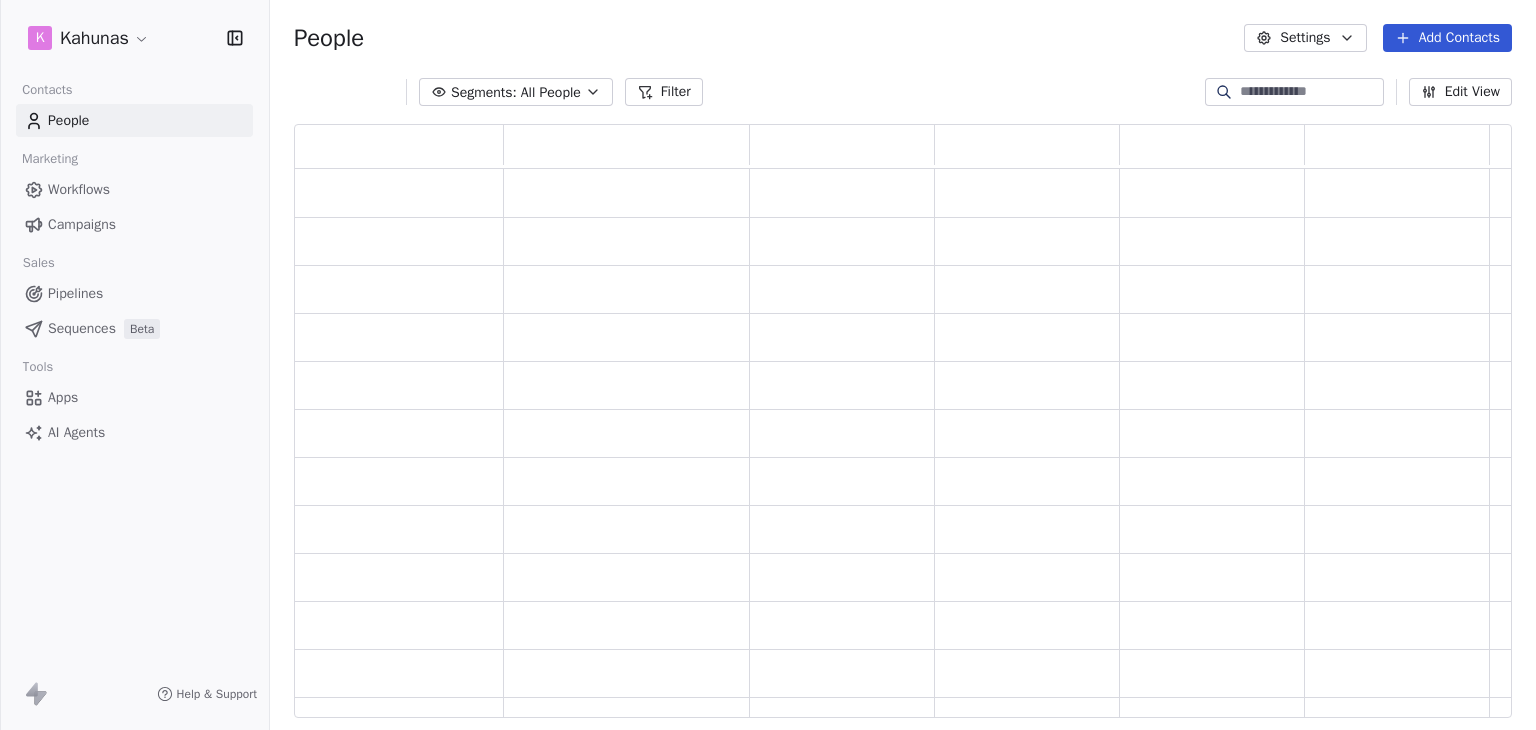 scroll, scrollTop: 16, scrollLeft: 16, axis: both 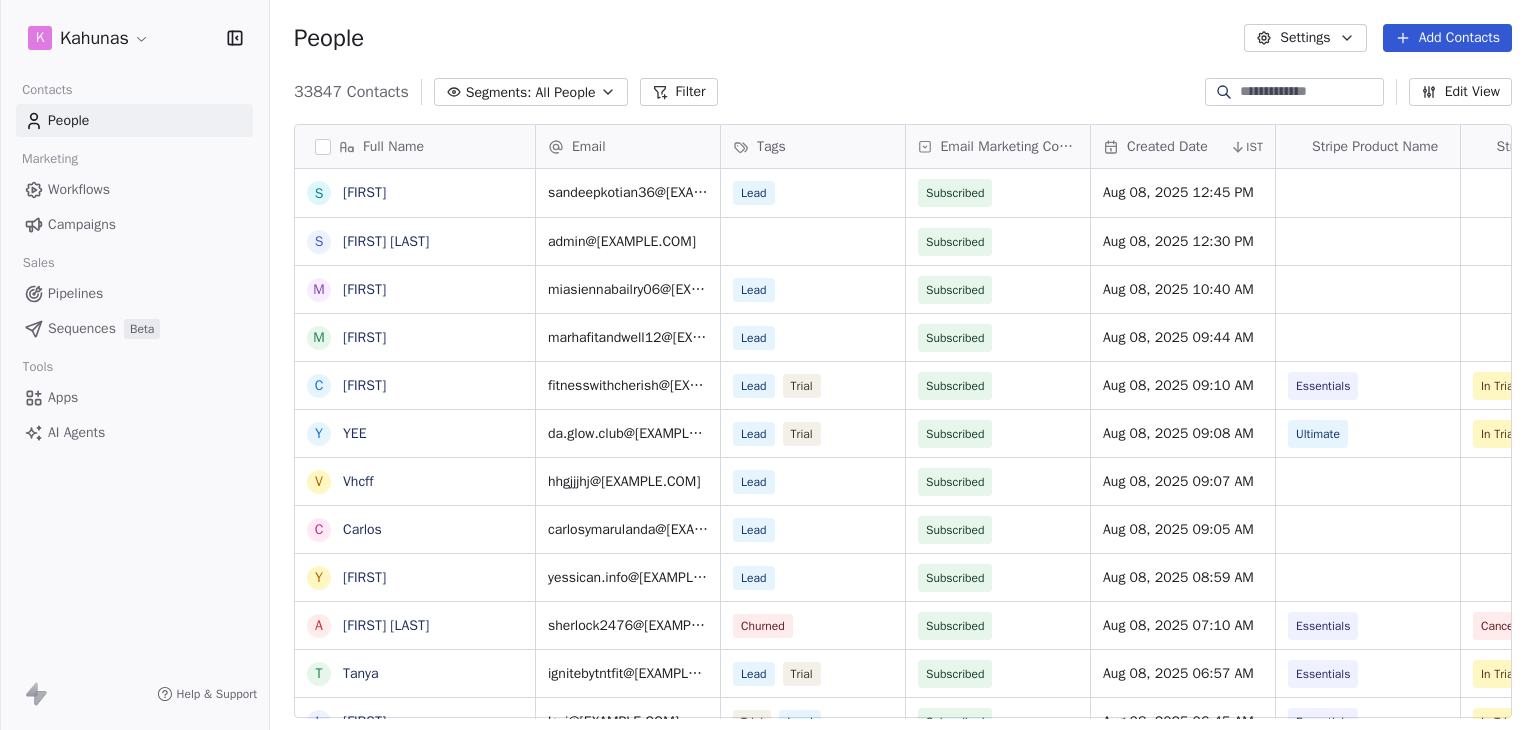 click on "Workflows" at bounding box center [134, 189] 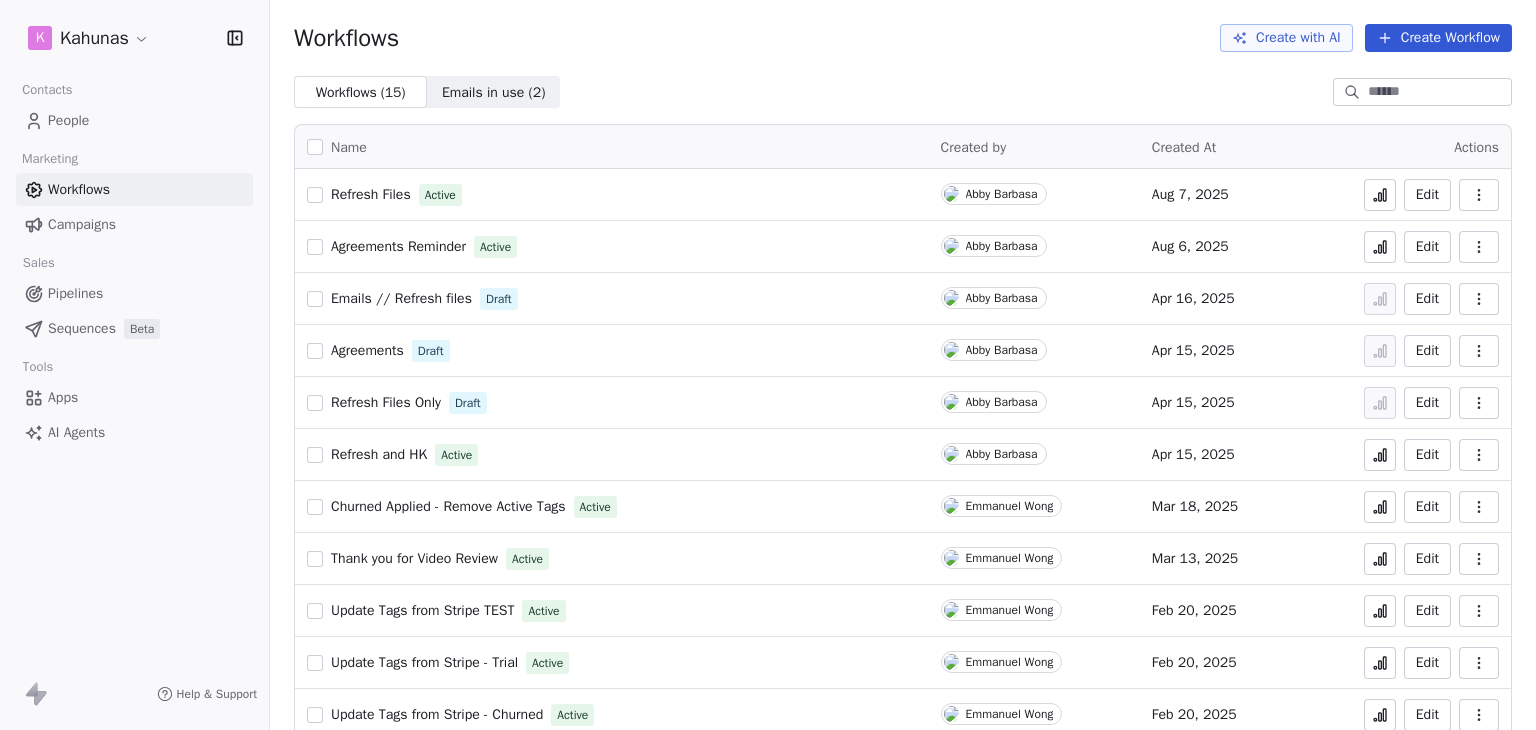 click 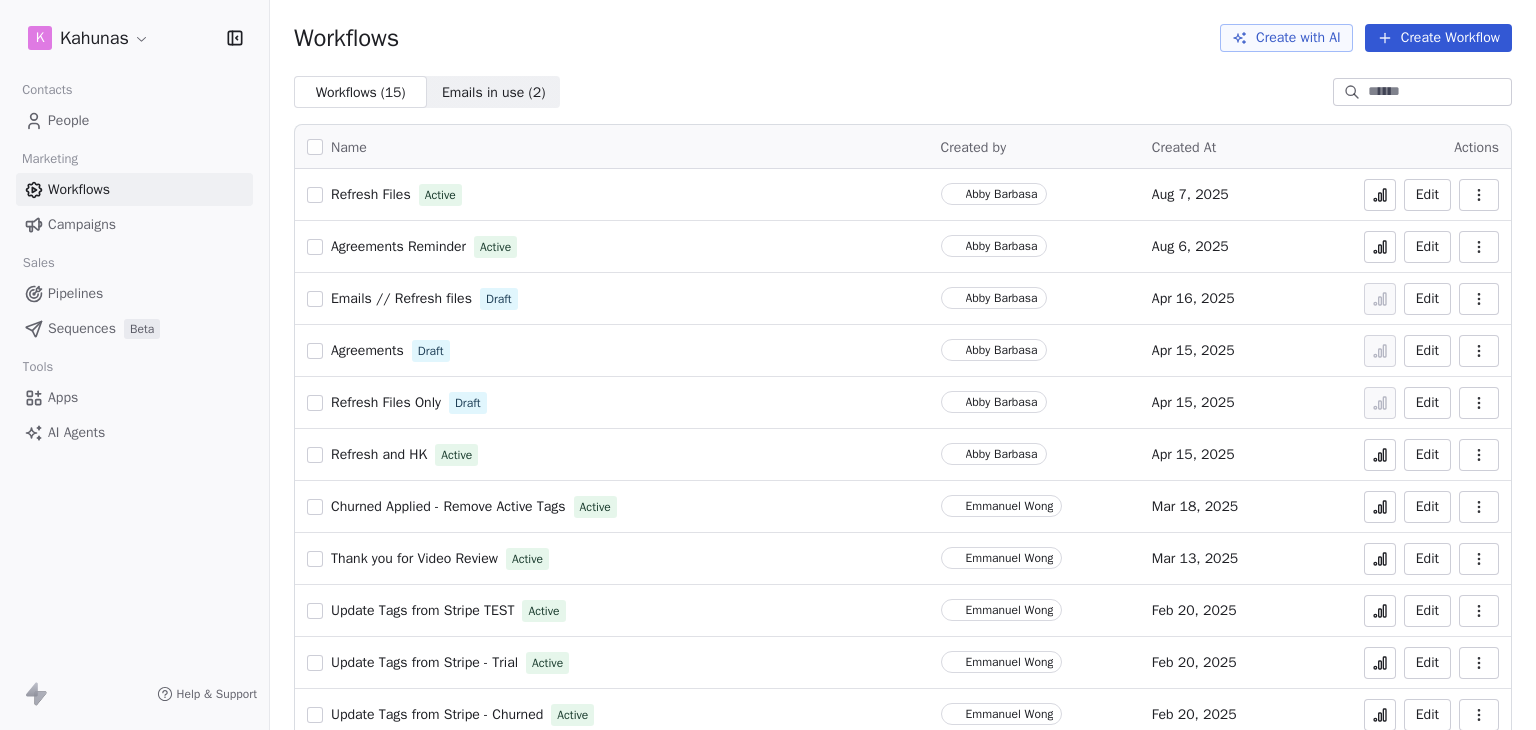 scroll, scrollTop: 0, scrollLeft: 0, axis: both 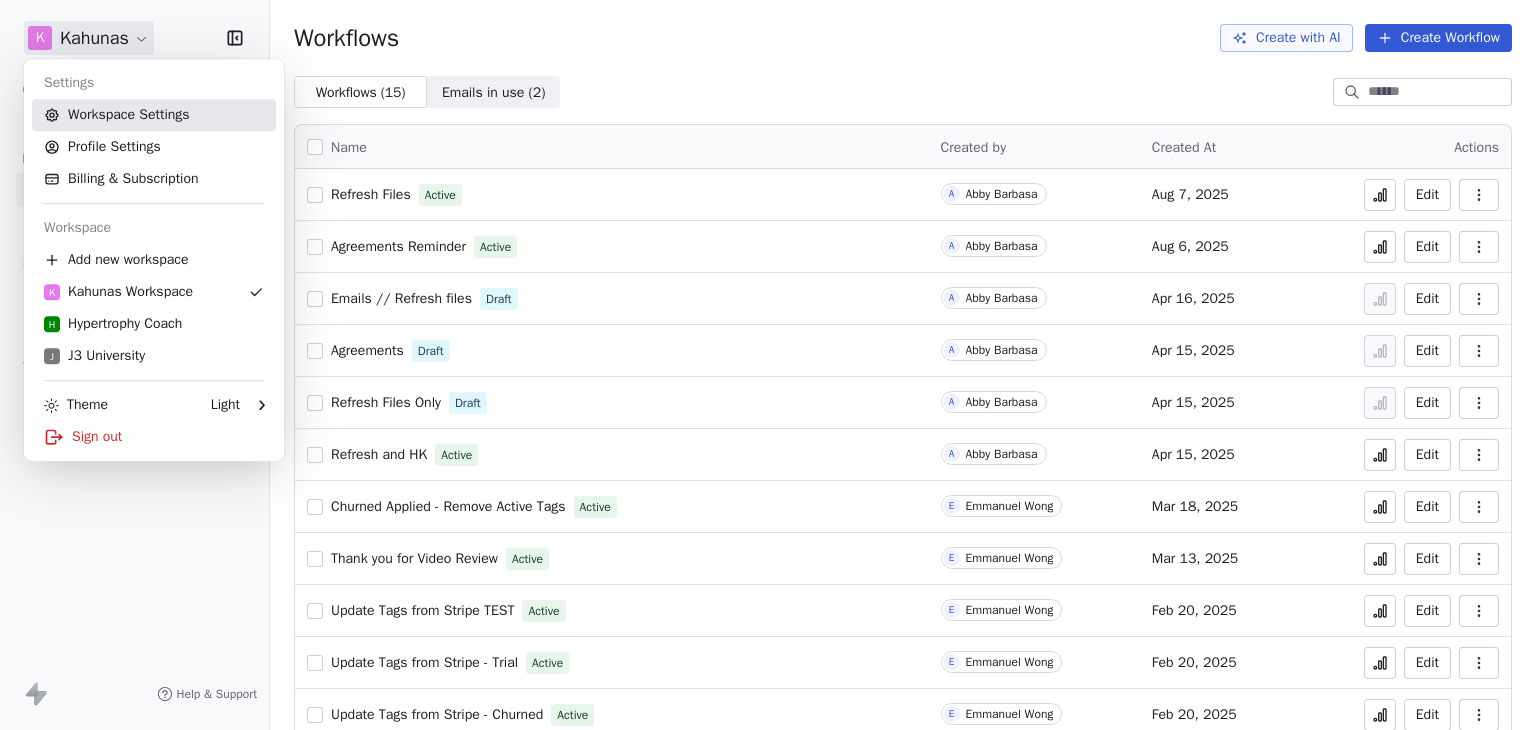 click on "Workspace Settings" at bounding box center (154, 115) 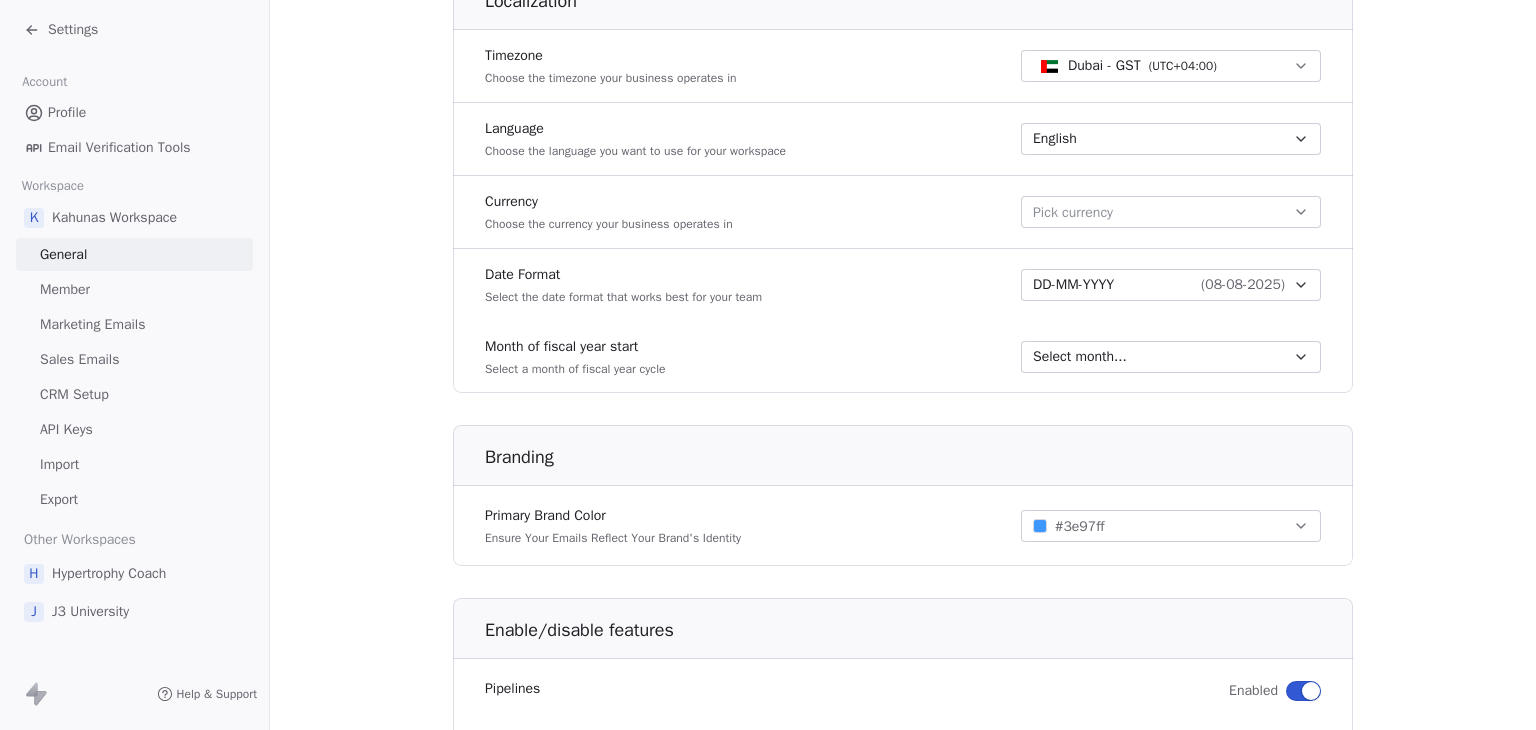 scroll, scrollTop: 983, scrollLeft: 0, axis: vertical 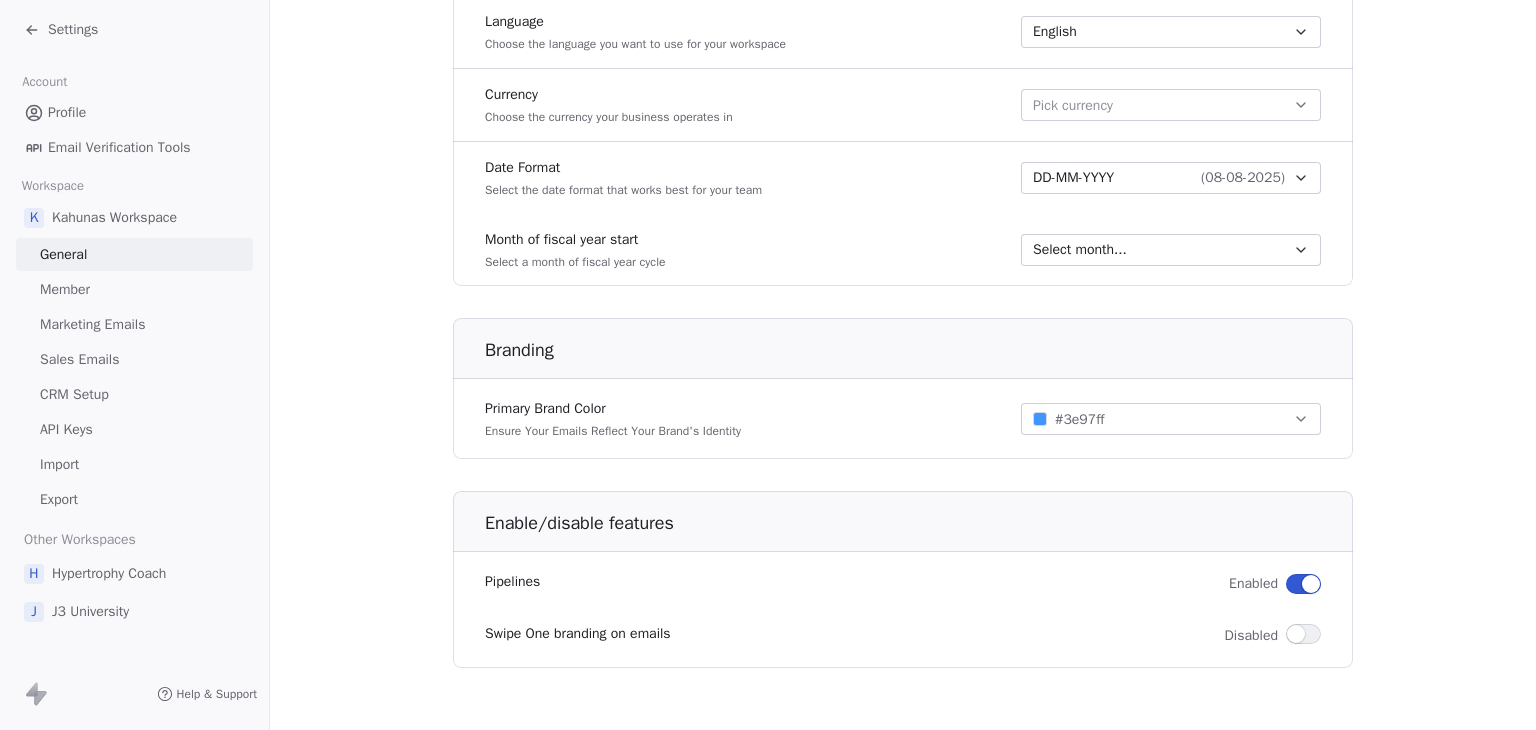 click on "Sales Emails" at bounding box center (79, 359) 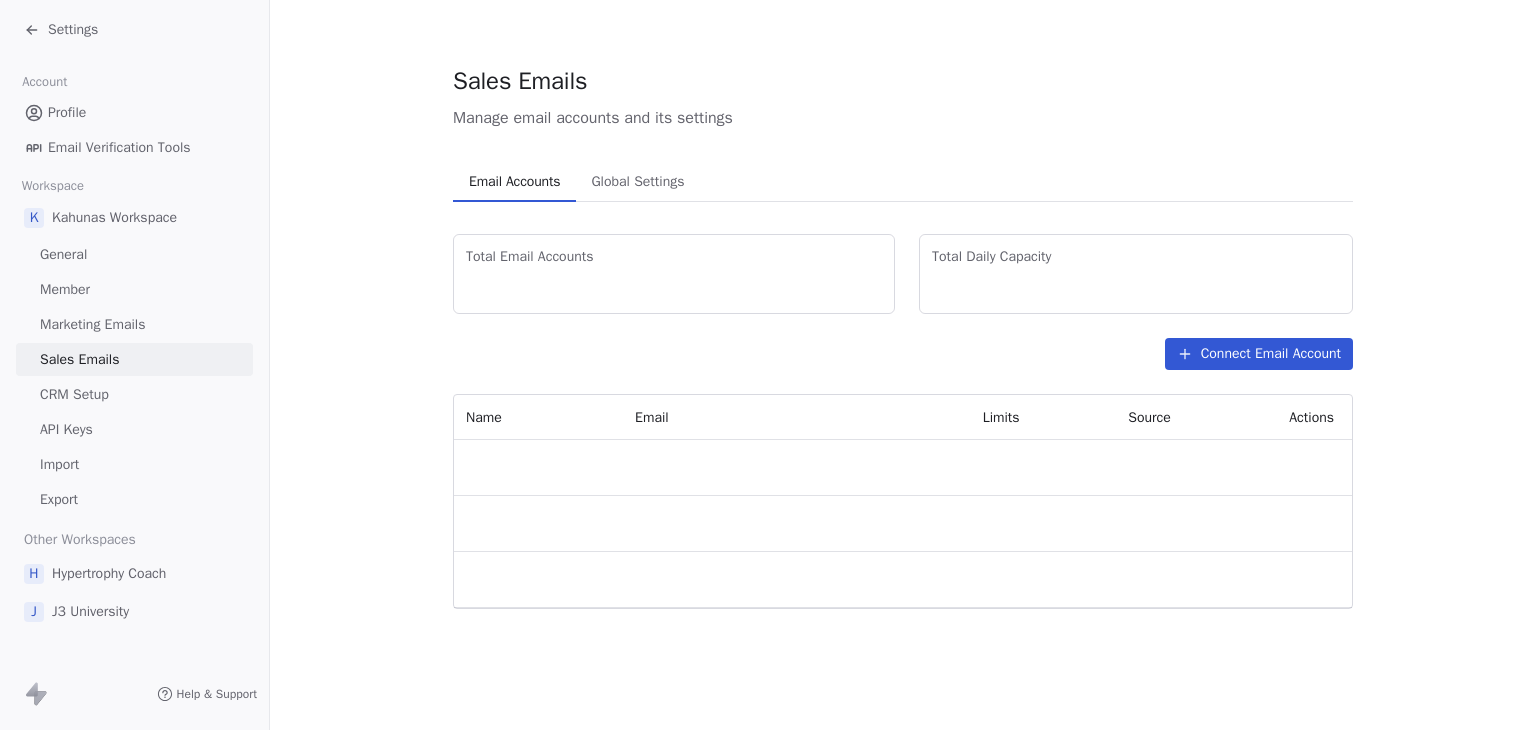 scroll, scrollTop: 0, scrollLeft: 0, axis: both 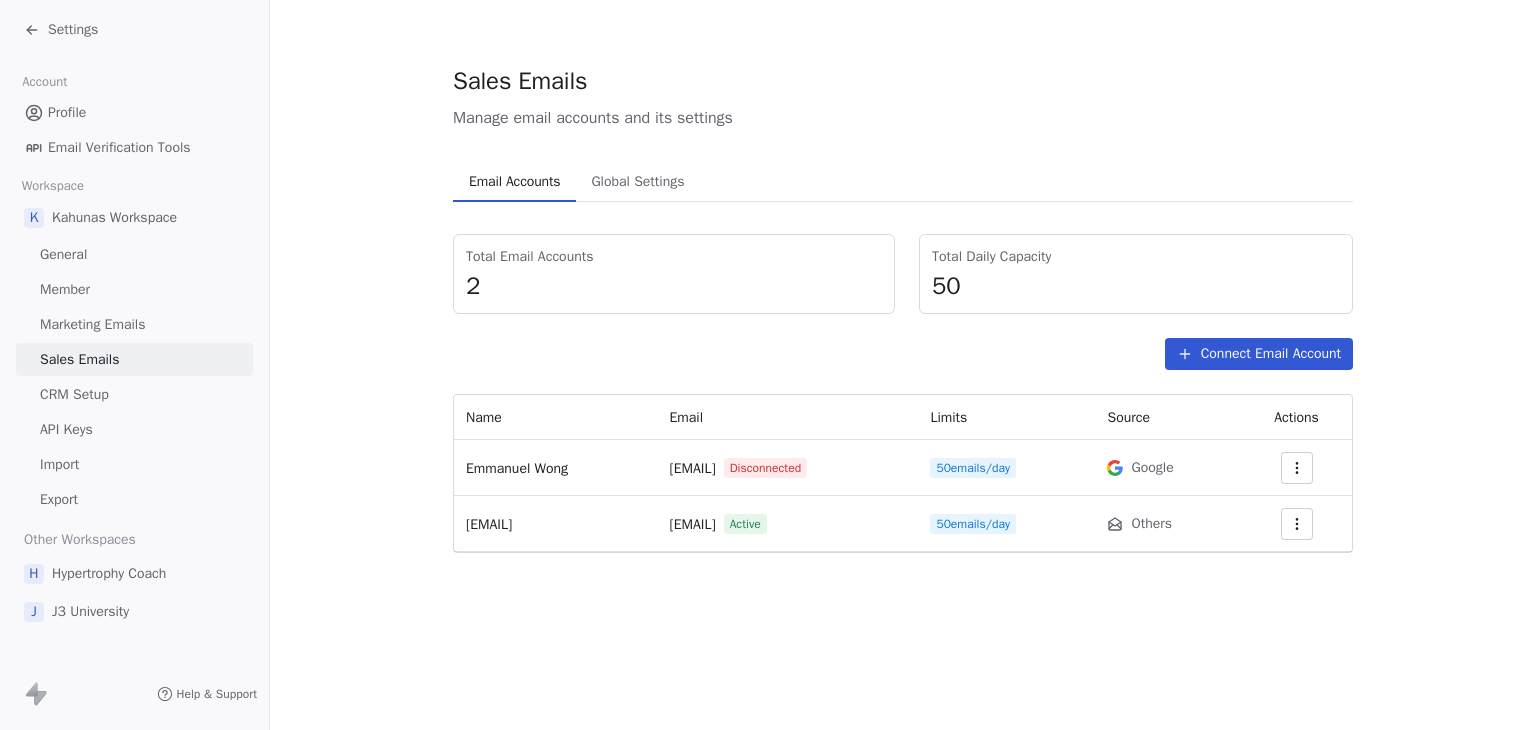 click on "Sales Emails" at bounding box center [903, 81] 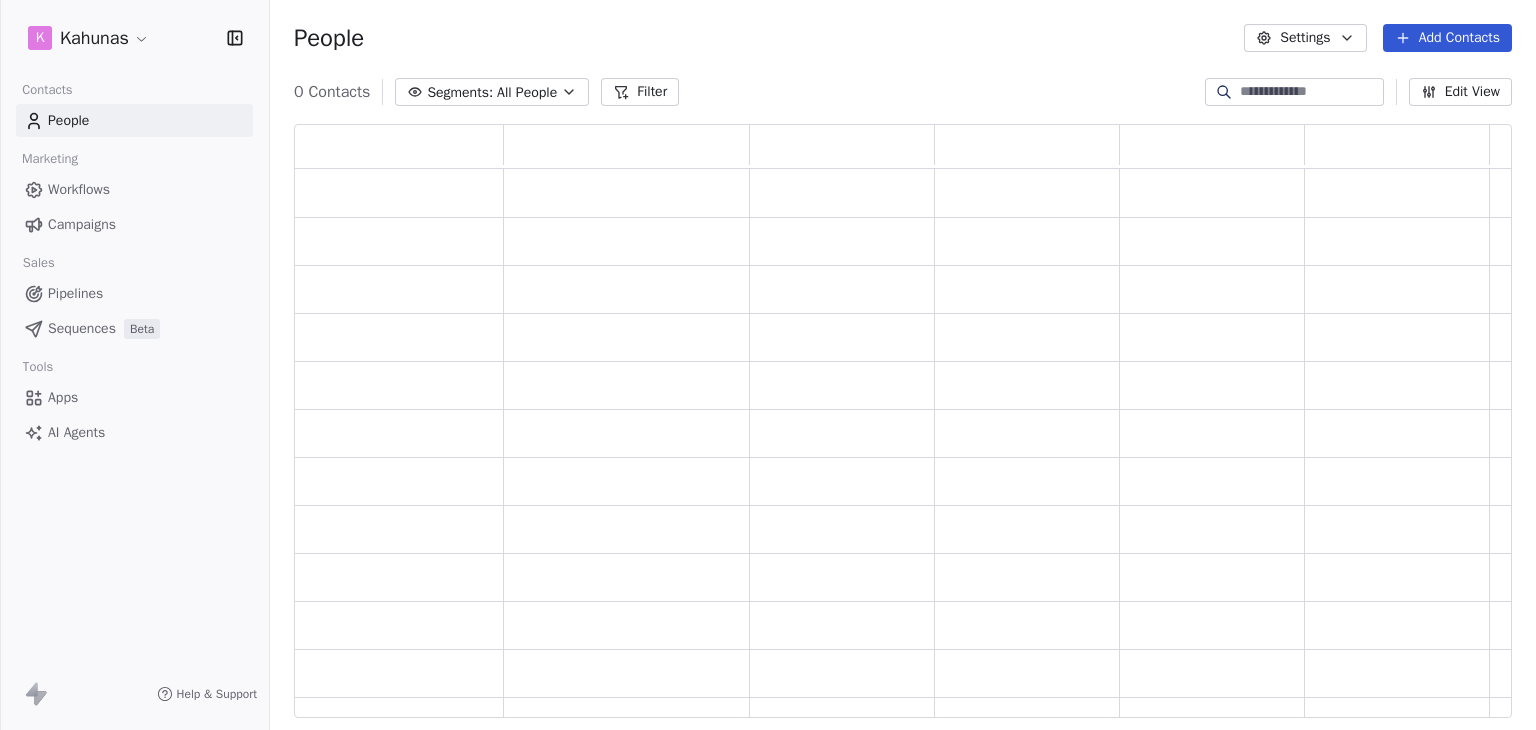 scroll, scrollTop: 16, scrollLeft: 16, axis: both 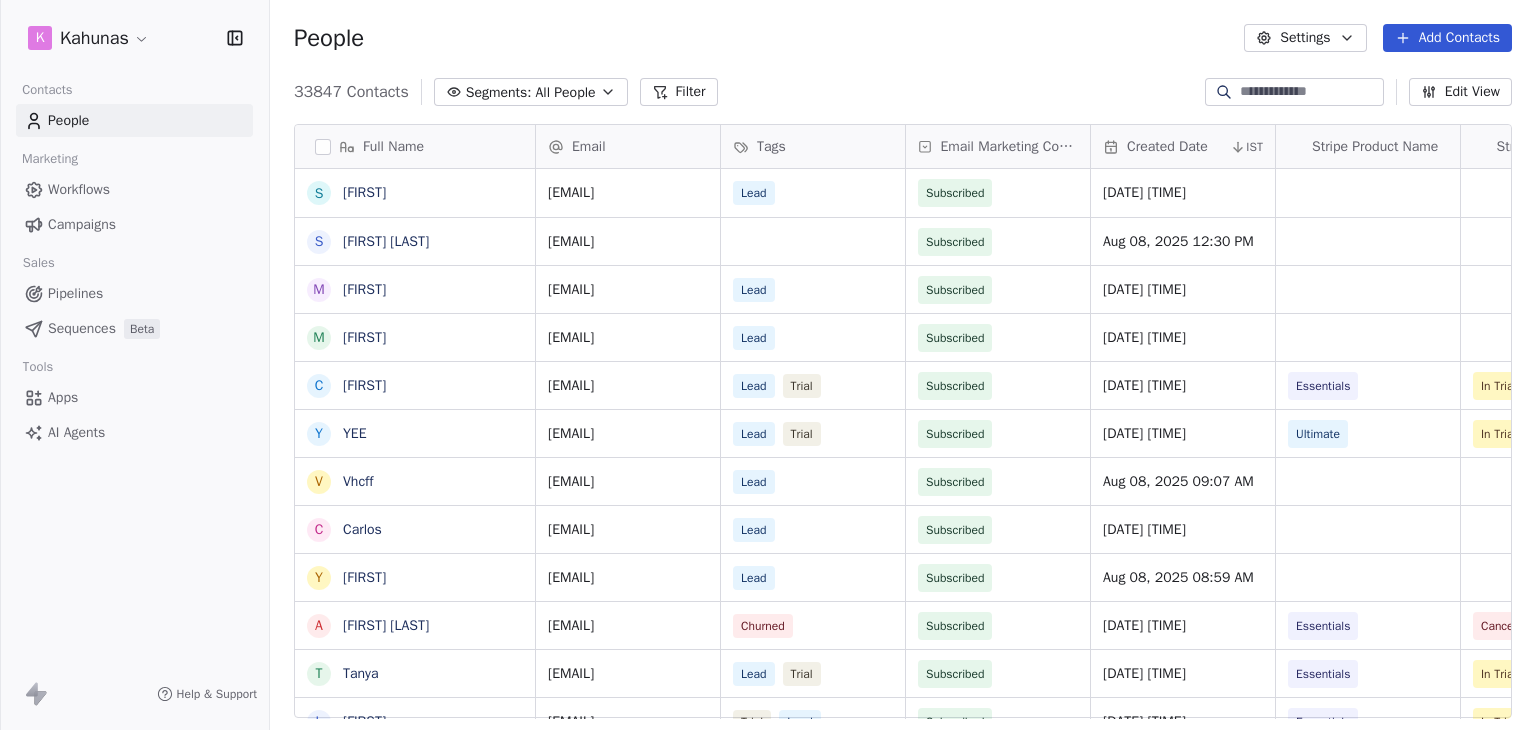 click on "K Kahunas Contacts People Marketing Workflows Campaigns Sales Pipelines Sequences Beta Tools Apps AI Agents Help & Support People Settings Add Contacts 33847 Contacts Segments: All People Filter Edit View Tag Add to Sequence Export Full Name S [FIRST] S [FIRST] [LAST] M [FIRST] M [FIRST] C [FIRST] Y [FIRST] V [FIRST] C [FIRST] Y [FIRST] A [FIRST] [LAST] T [FIRST] L [FIRST] N [FIRST] G [FIRST] M [FIRST] D [FIRST] C [FIRST] D [FIRST] [LAST] K [FIRST] B [FIRST] B [FIRST] A [FIRST] [LAST] A [FIRST] [LAST] D [FIRST] [LAST] E [FIRST] [LAST] s [FIRST] [LAST] J [FIRST] [LAST] [LAST] T [FIRST] [LAST] W [FIRST] Email Tags Email Marketing Consent Created Date IST Stripe Product Name Stripe Subscription Status MRR Total Spent Trial Start Date IST [EMAIL] Lead Subscribed [DATE] [TIME] [EMAIL] Subscribed [DATE] [TIME] [EMAIL] Lead Subscribed [DATE] [TIME] [EMAIL] Lead Subscribed [DATE] [TIME] Lead $35" at bounding box center [768, 365] 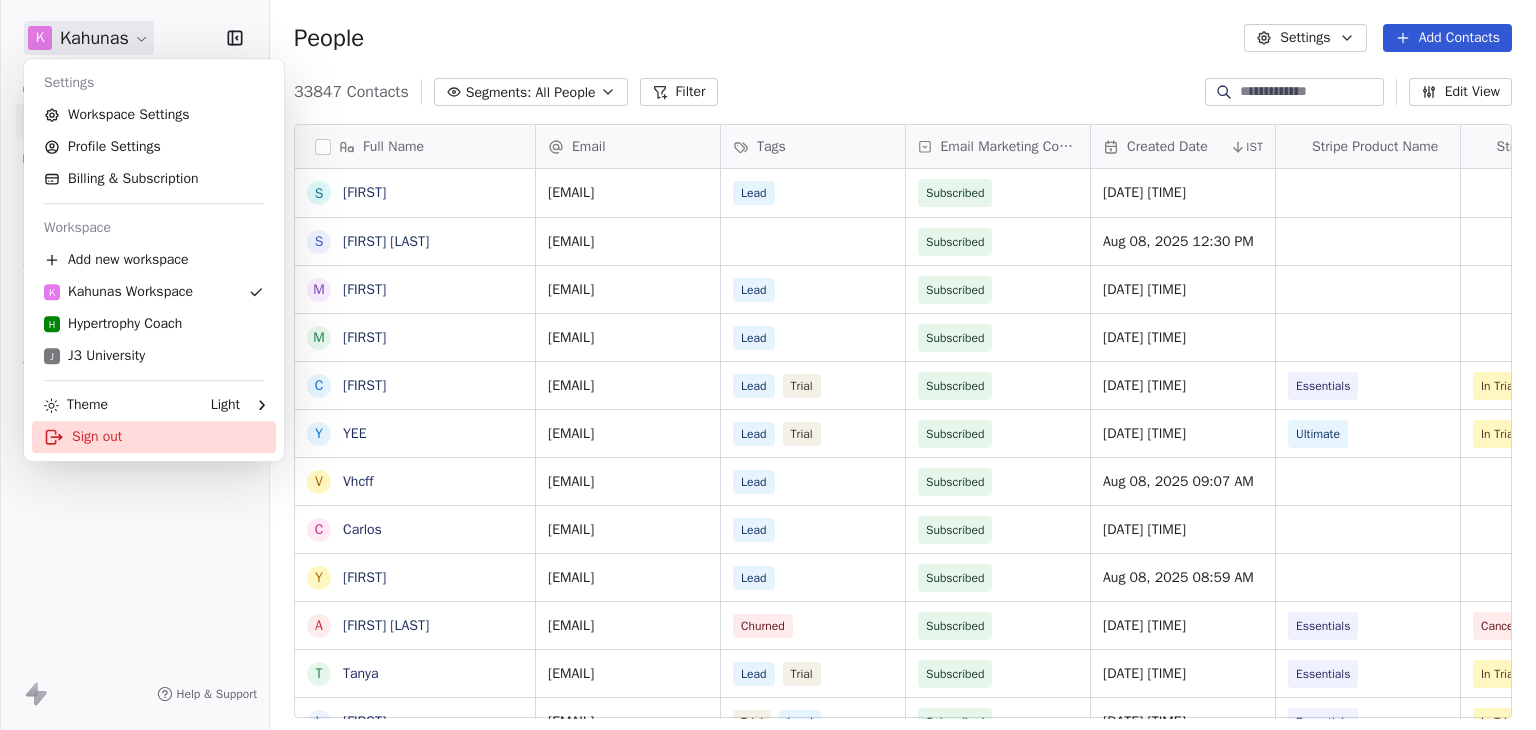 click on "Sign out" at bounding box center [154, 437] 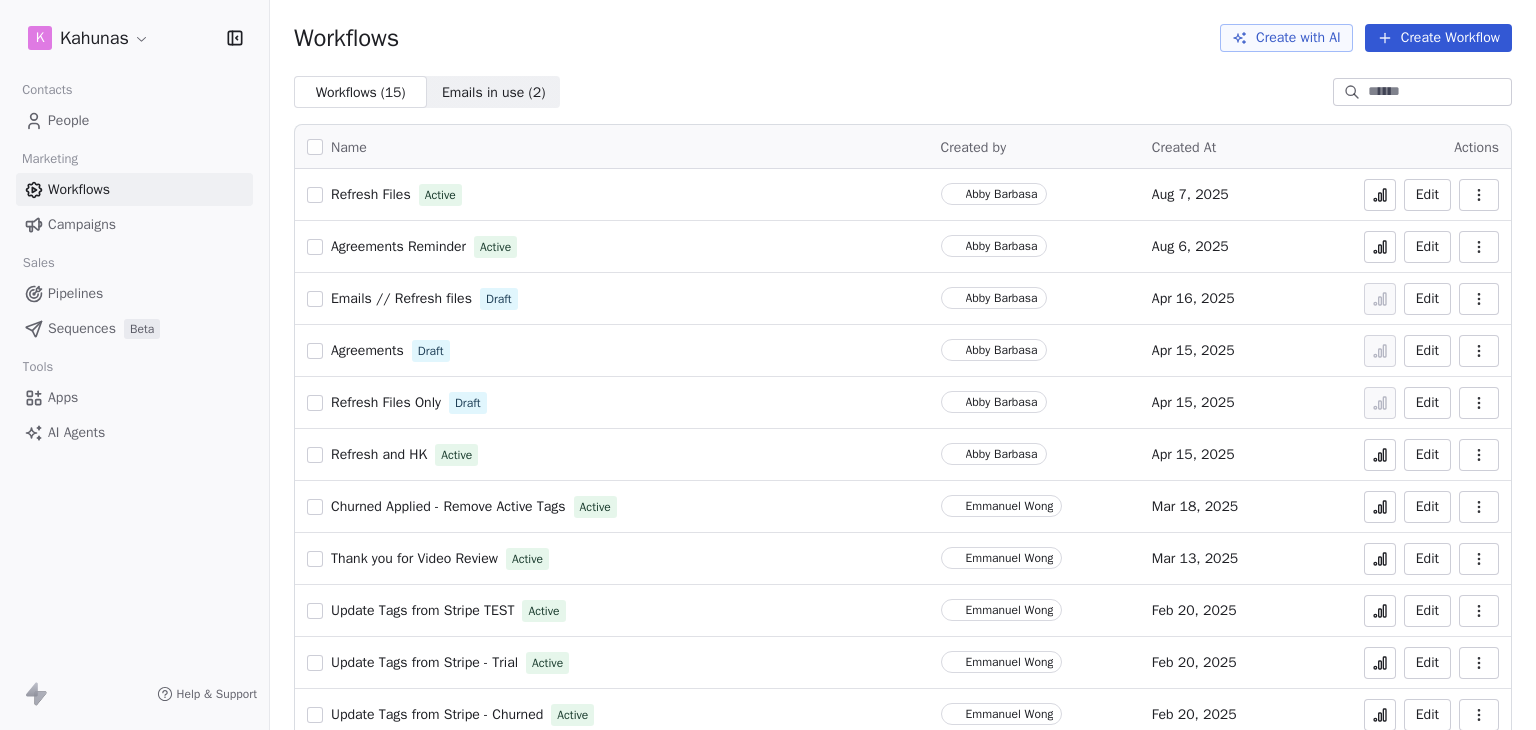 scroll, scrollTop: 0, scrollLeft: 0, axis: both 